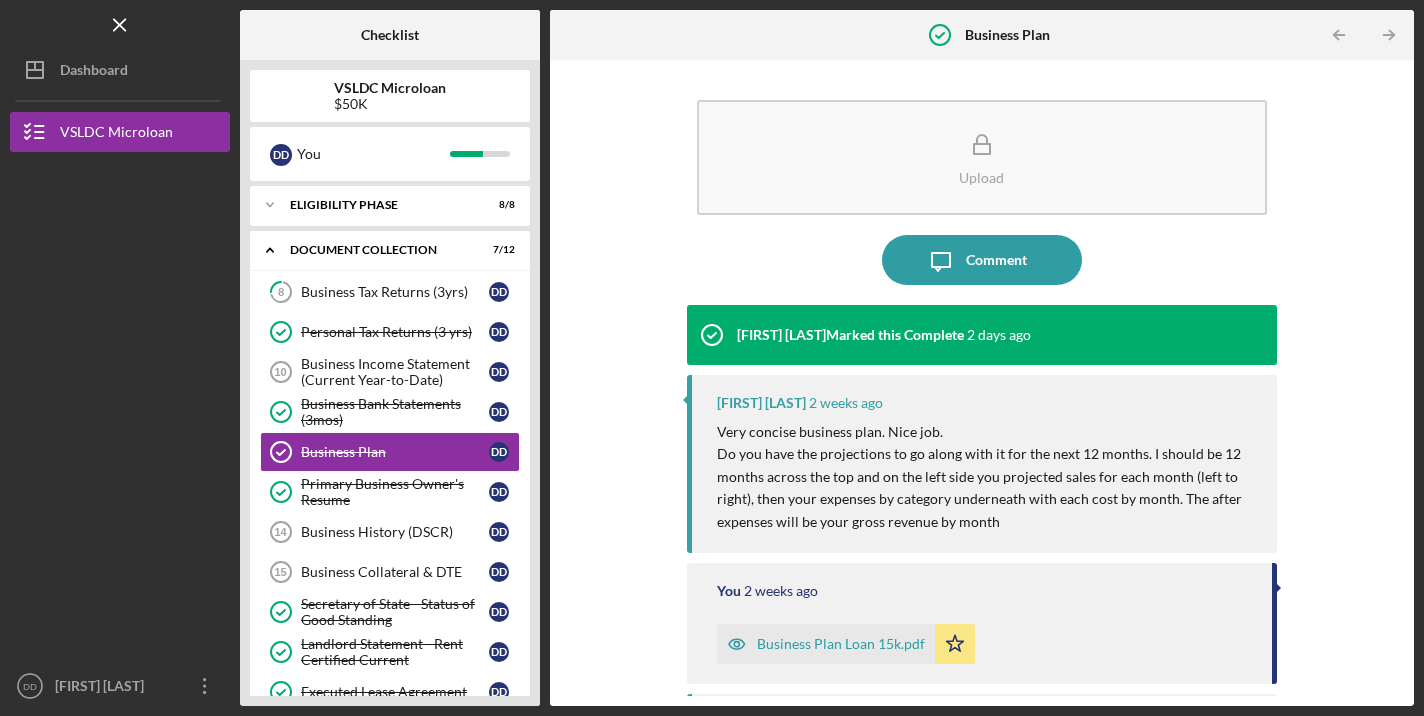 scroll, scrollTop: 0, scrollLeft: 0, axis: both 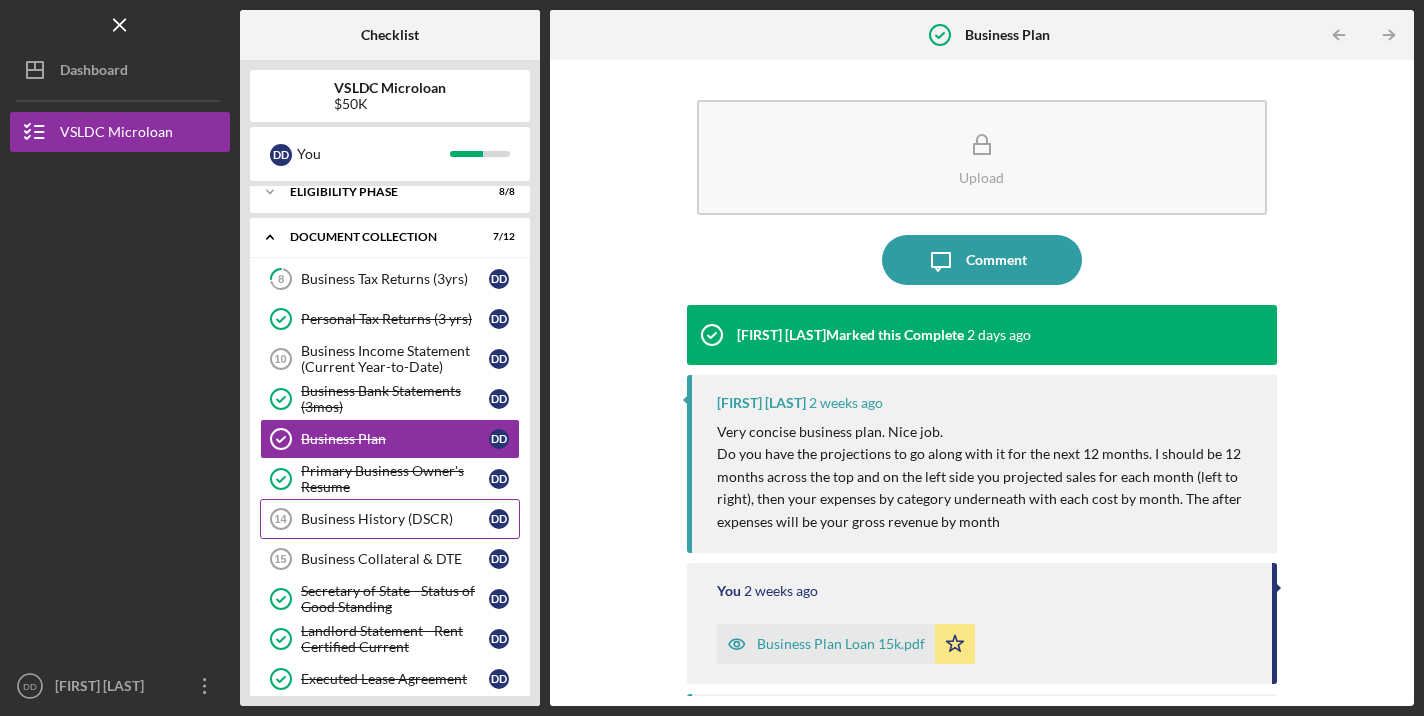 click on "Business History (DSCR)" at bounding box center [395, 519] 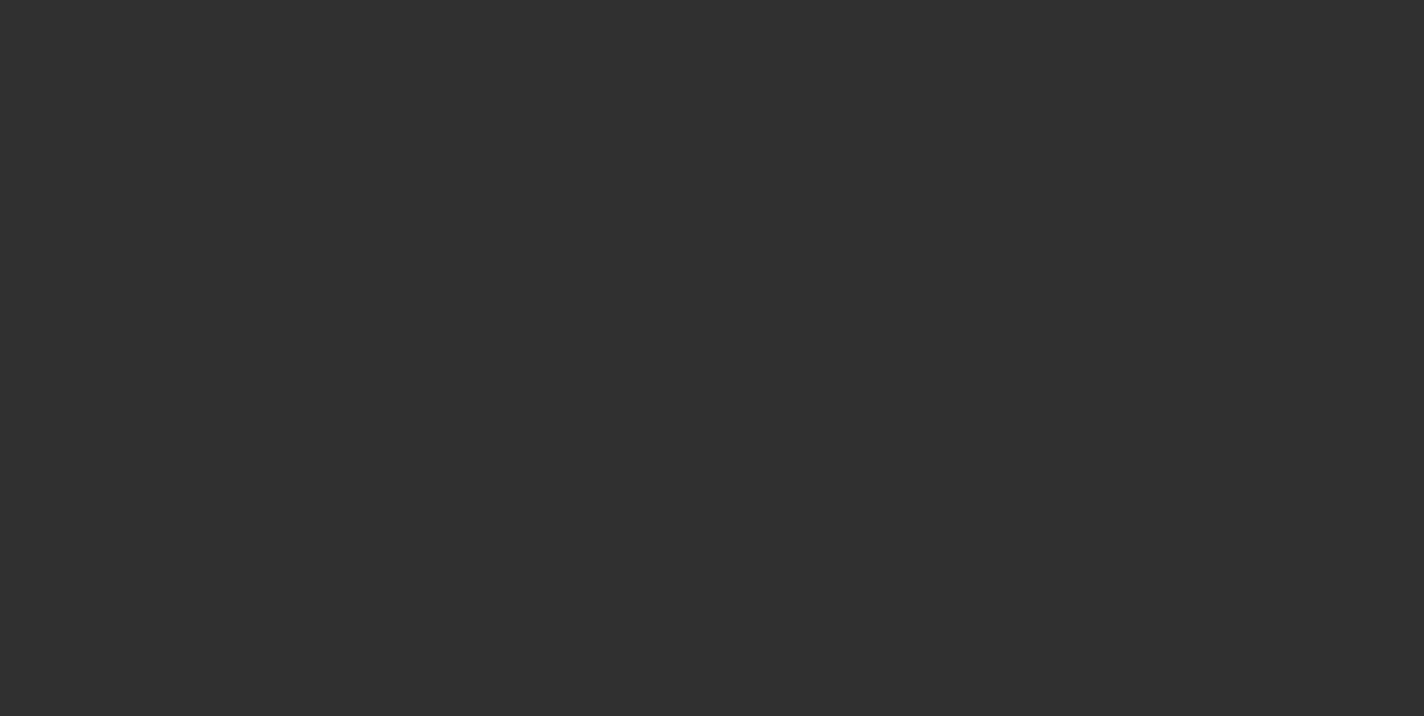 scroll, scrollTop: 0, scrollLeft: 0, axis: both 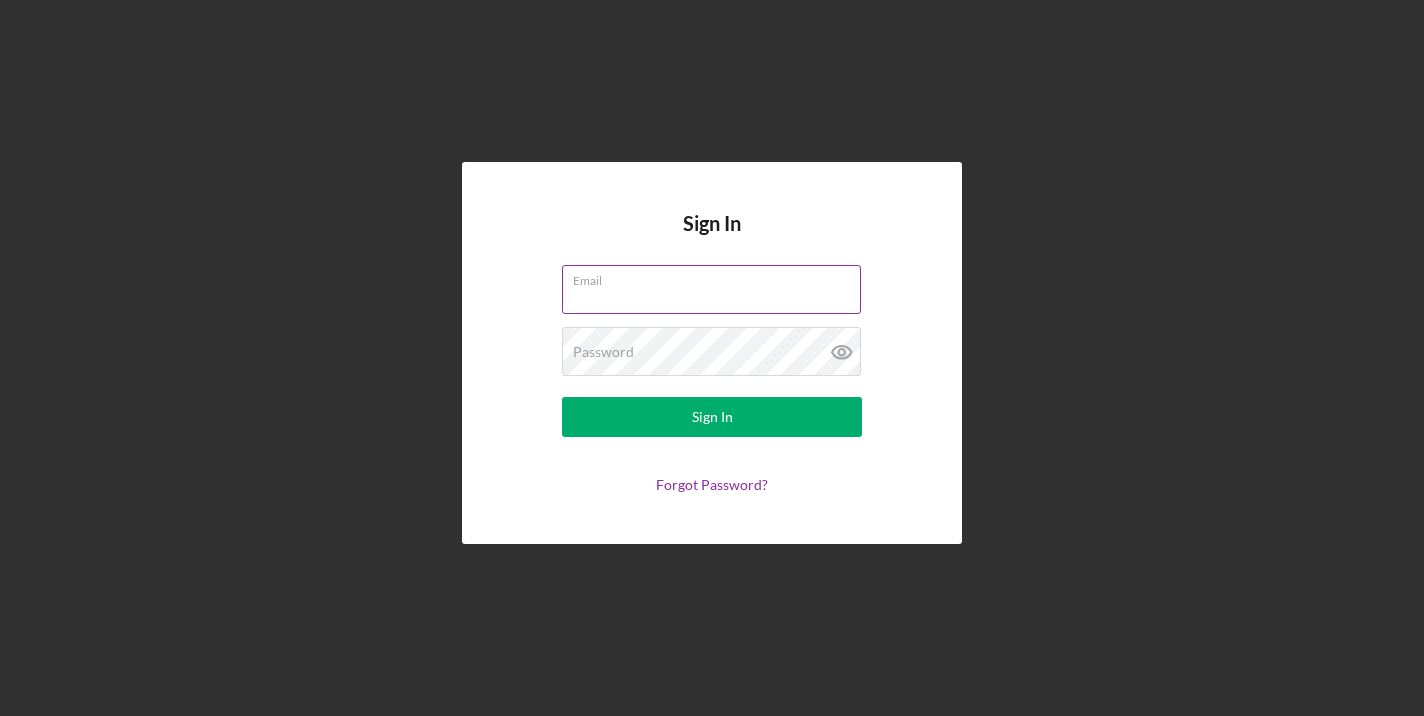 click on "Email" at bounding box center (712, 290) 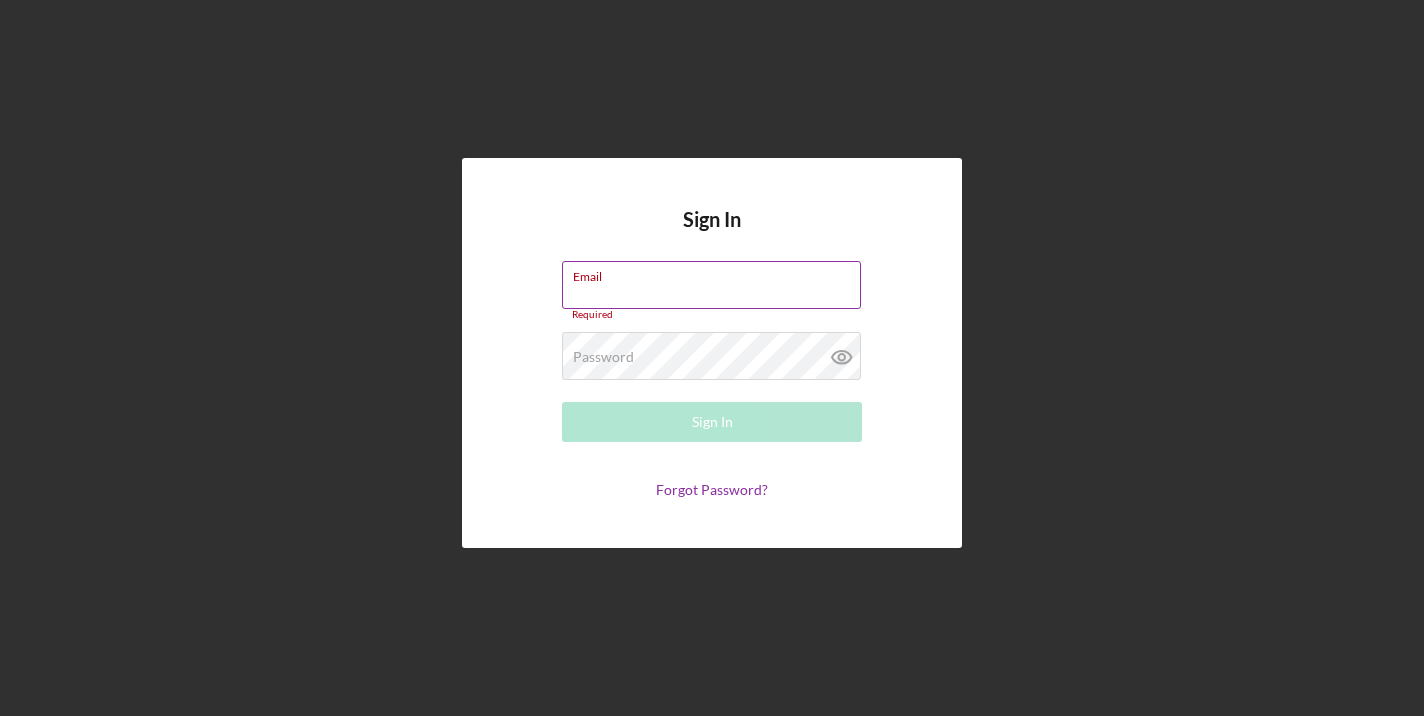 click on "Email Required" at bounding box center (712, 291) 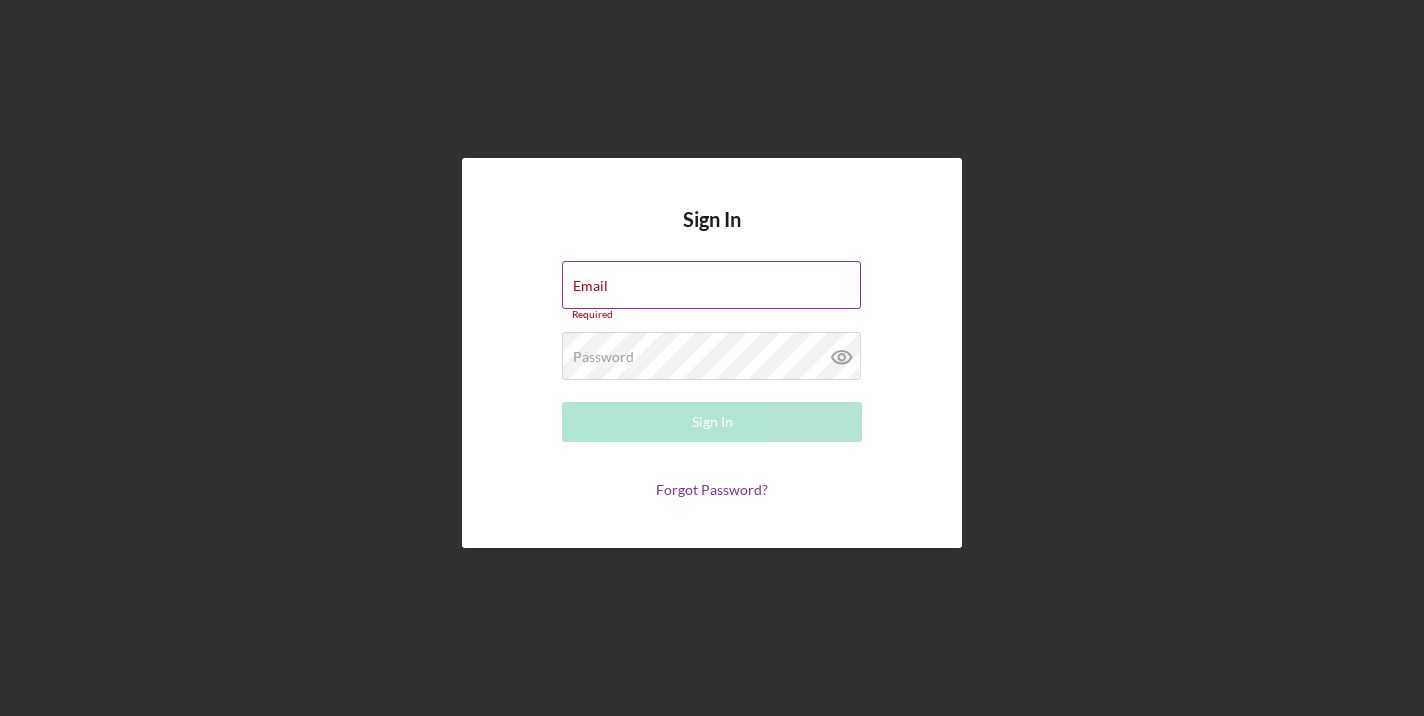 type on "yesndeedees@gmail.com" 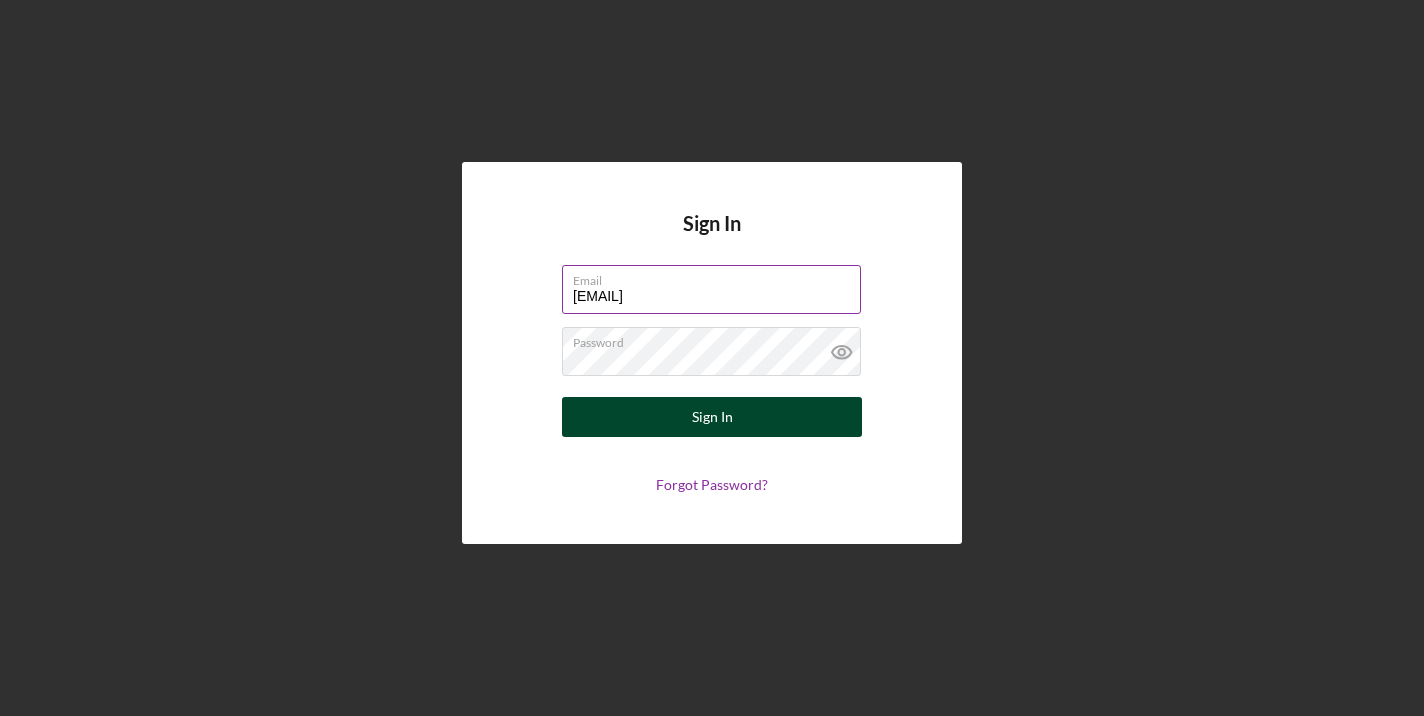 click on "Sign In" at bounding box center (712, 417) 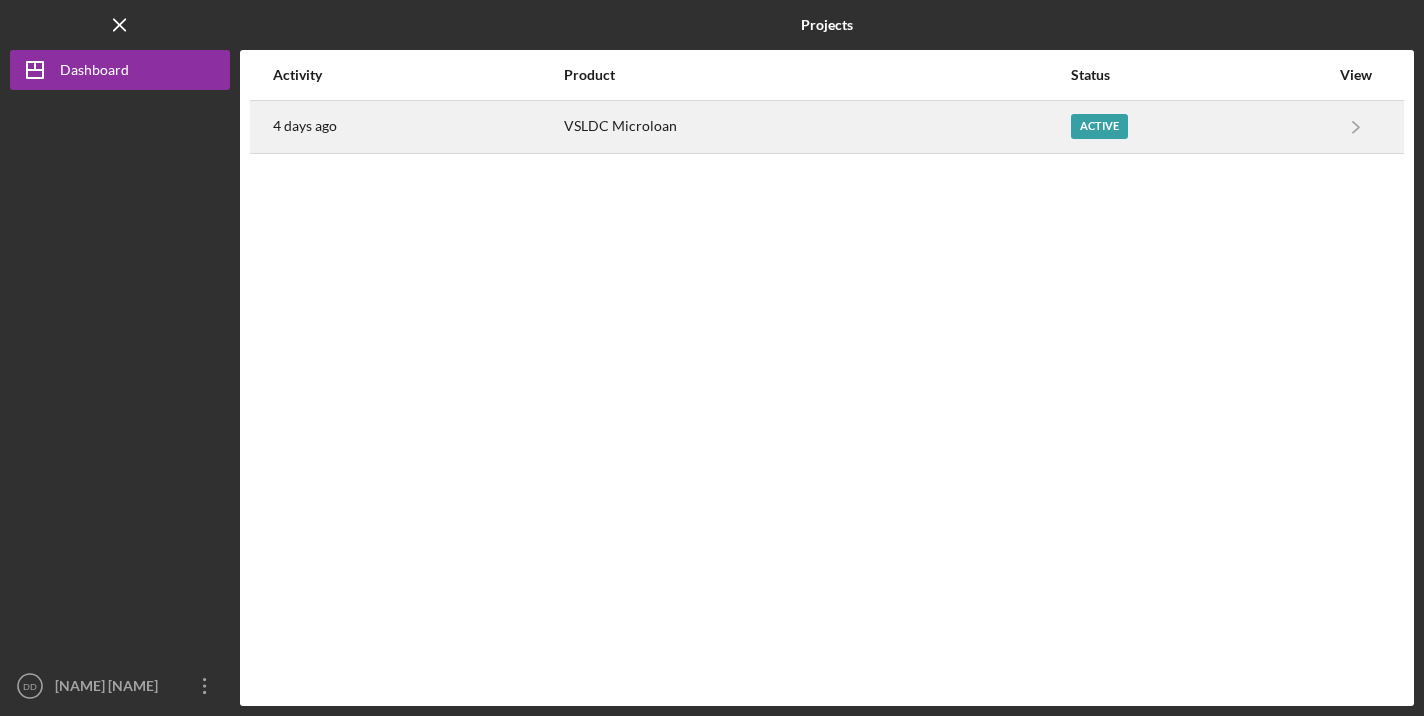 click on "4 days ago" at bounding box center (417, 127) 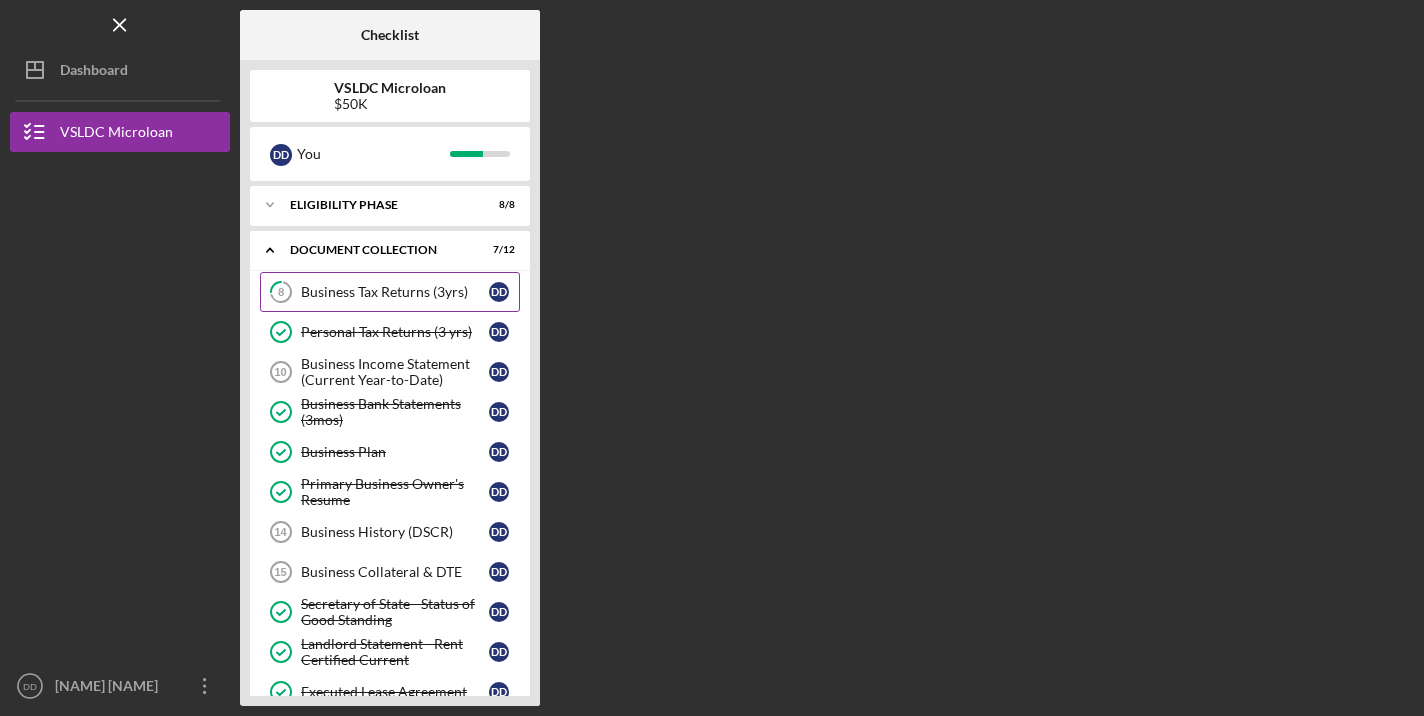 click on "Business Tax Returns (3yrs)" at bounding box center [395, 292] 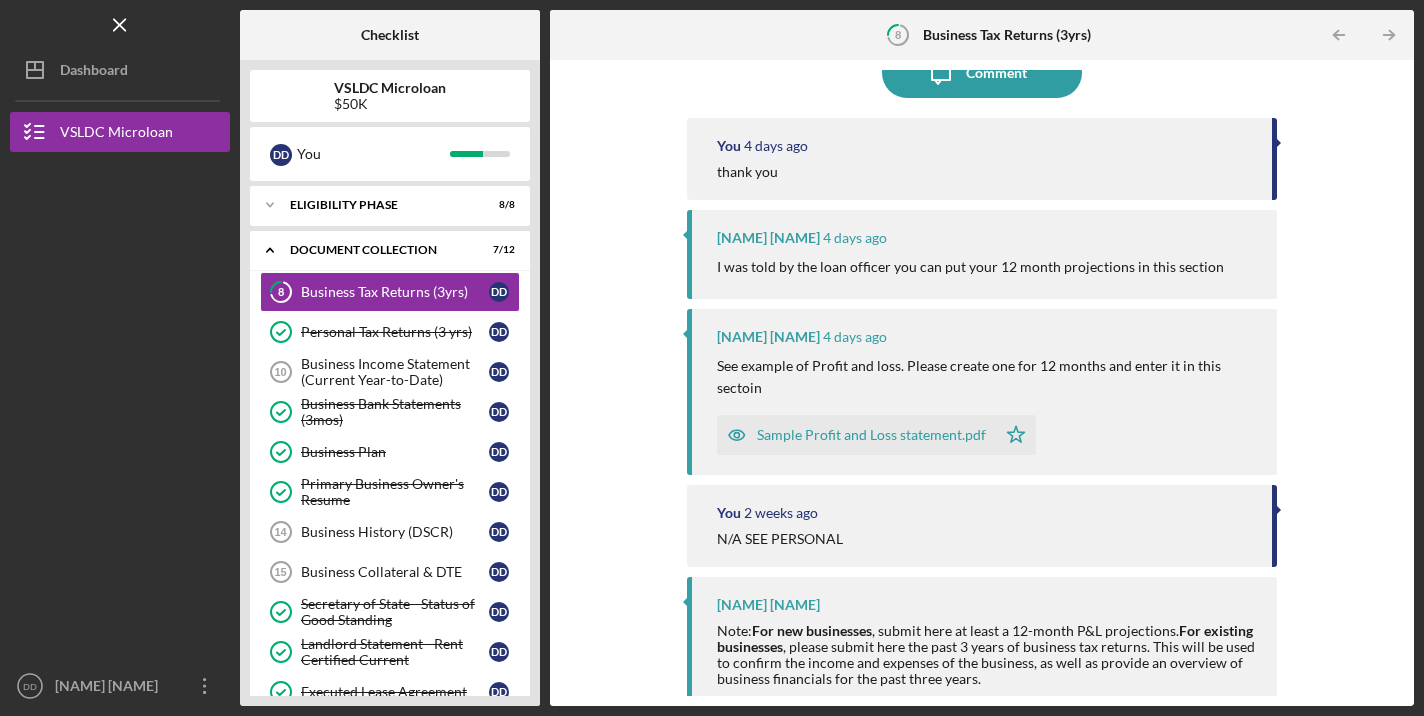 scroll, scrollTop: 188, scrollLeft: 0, axis: vertical 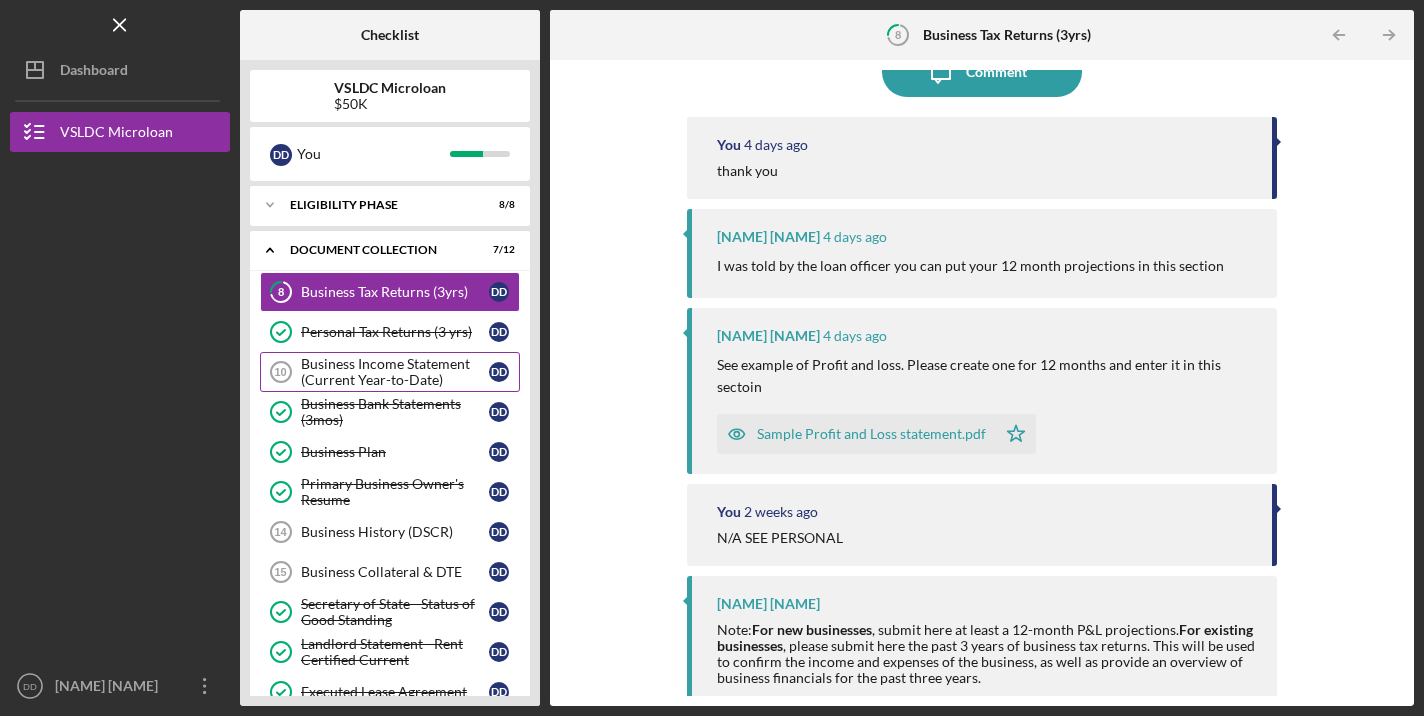 click on "Business Income Statement (Current Year-to-Date)" at bounding box center [395, 372] 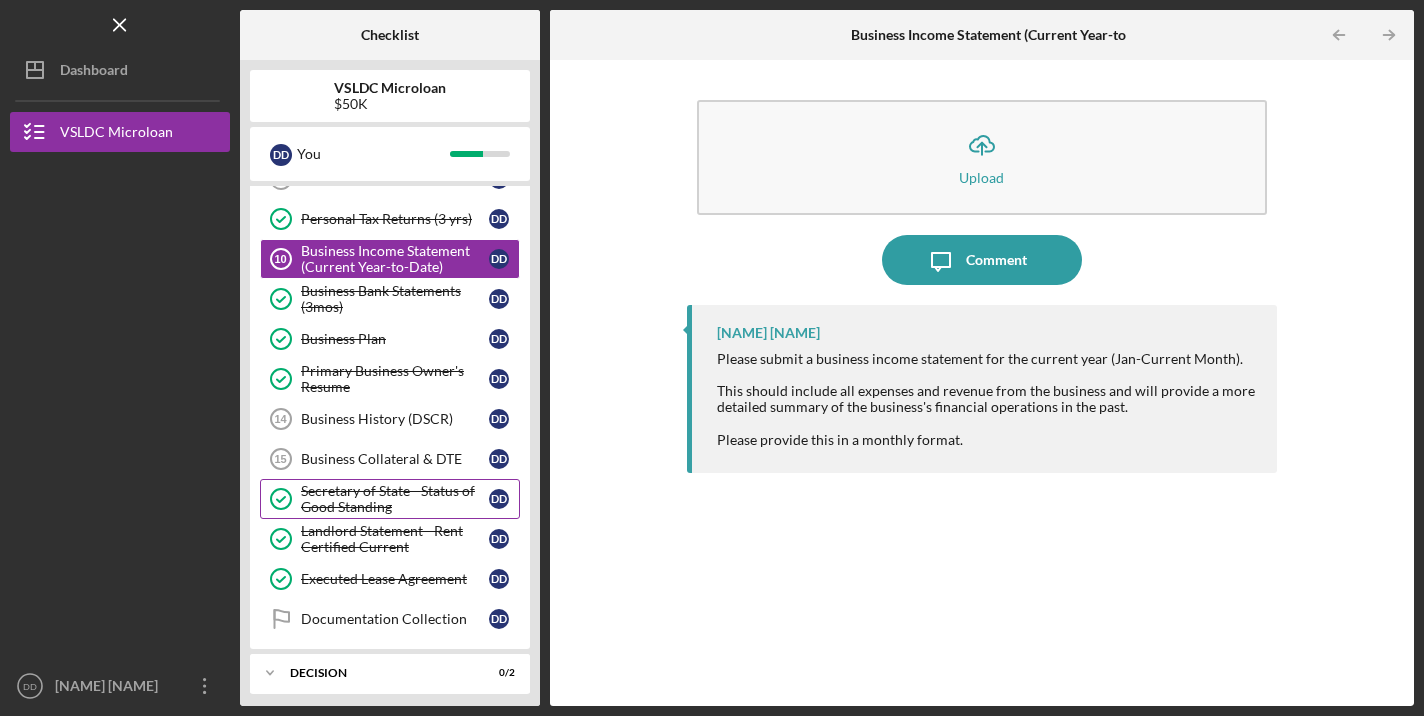 scroll, scrollTop: 0, scrollLeft: 0, axis: both 